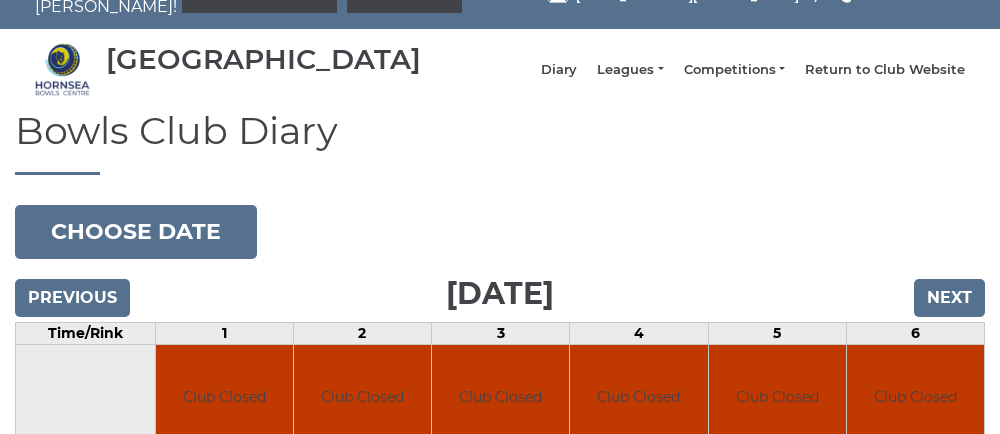 scroll, scrollTop: 67, scrollLeft: 0, axis: vertical 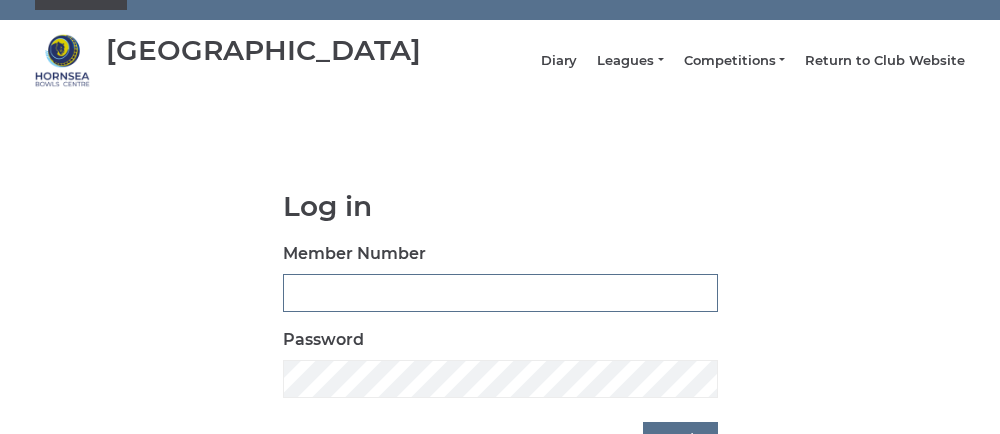 click on "Member Number" at bounding box center [500, 293] 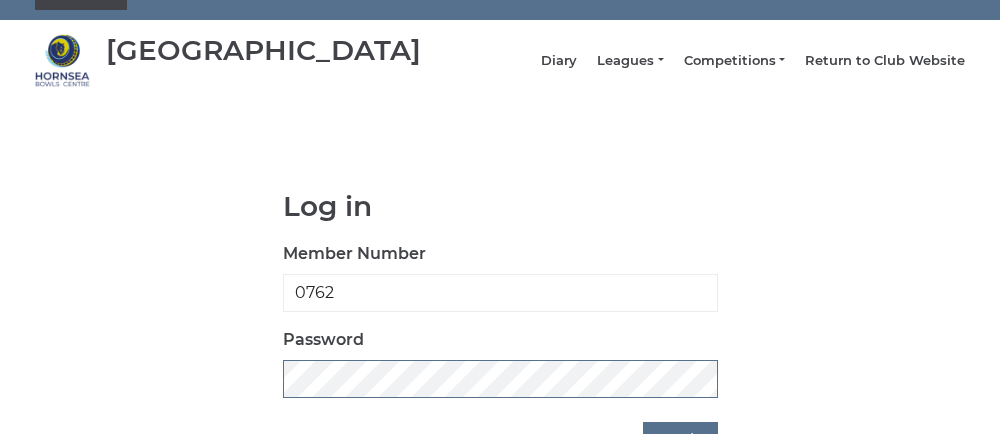 click on "Log in" at bounding box center [680, 441] 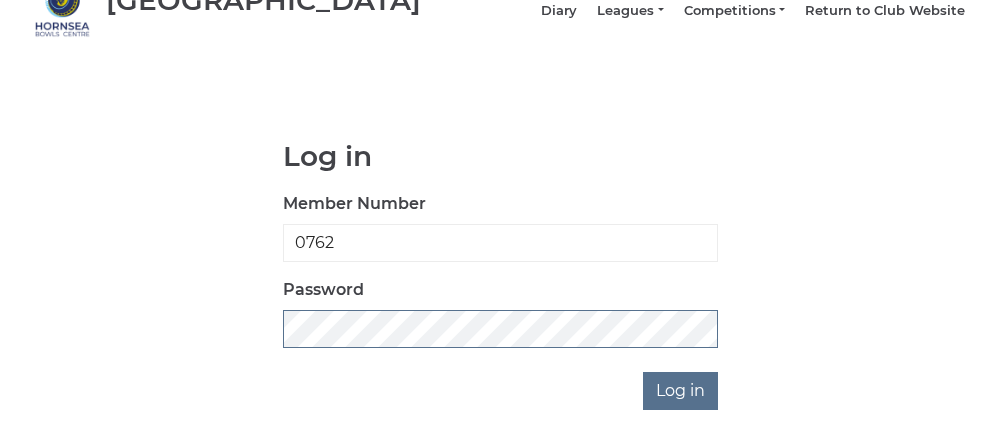 scroll, scrollTop: 97, scrollLeft: 0, axis: vertical 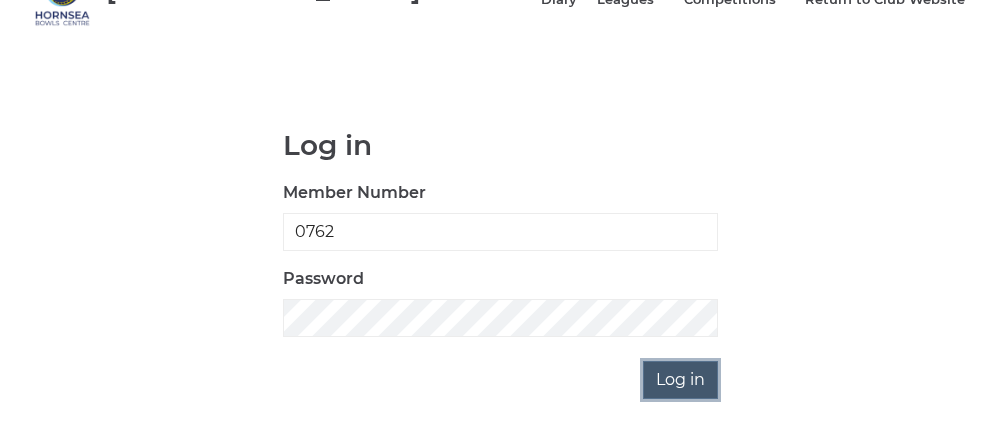 click on "Log in" at bounding box center (680, 380) 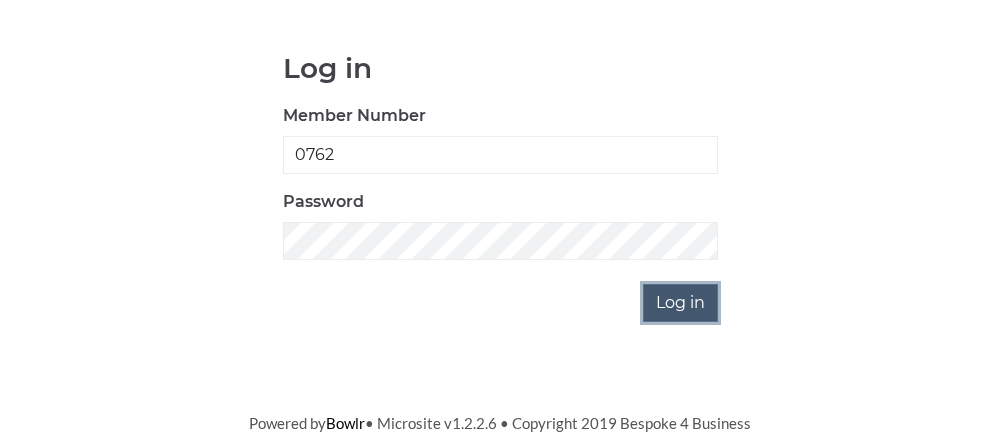 click on "Log in" at bounding box center [680, 303] 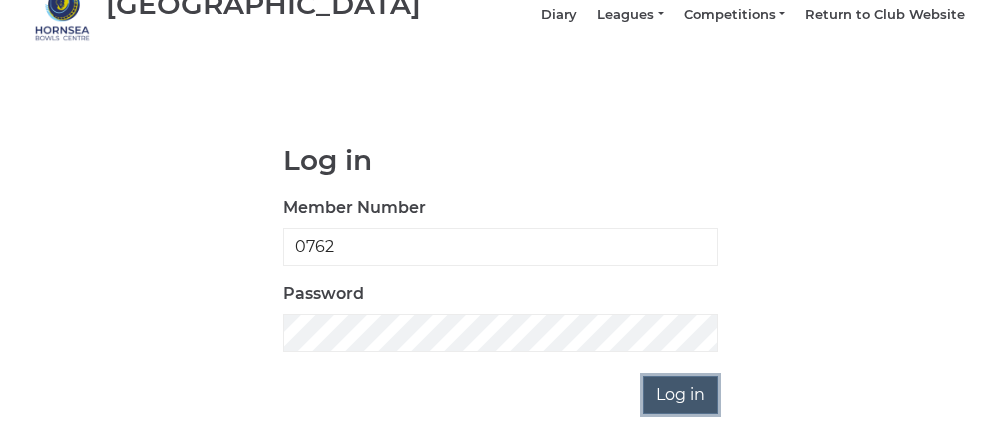 scroll, scrollTop: 97, scrollLeft: 0, axis: vertical 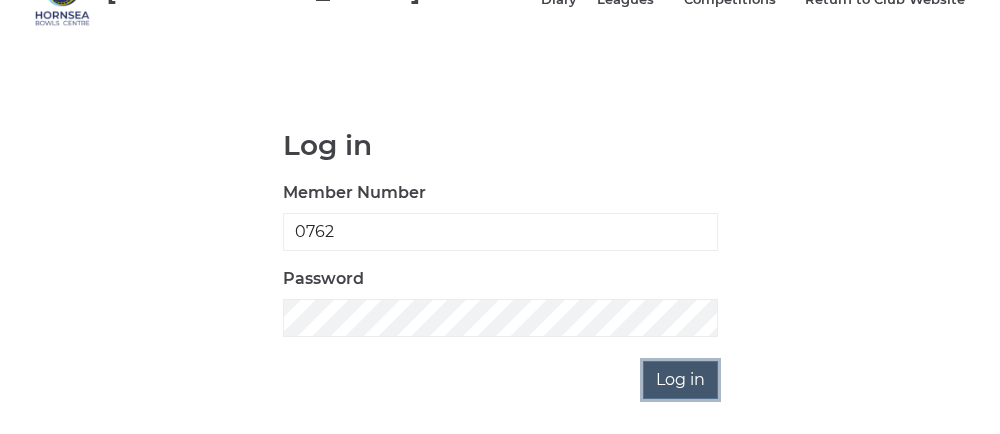 click on "Log in" at bounding box center [680, 380] 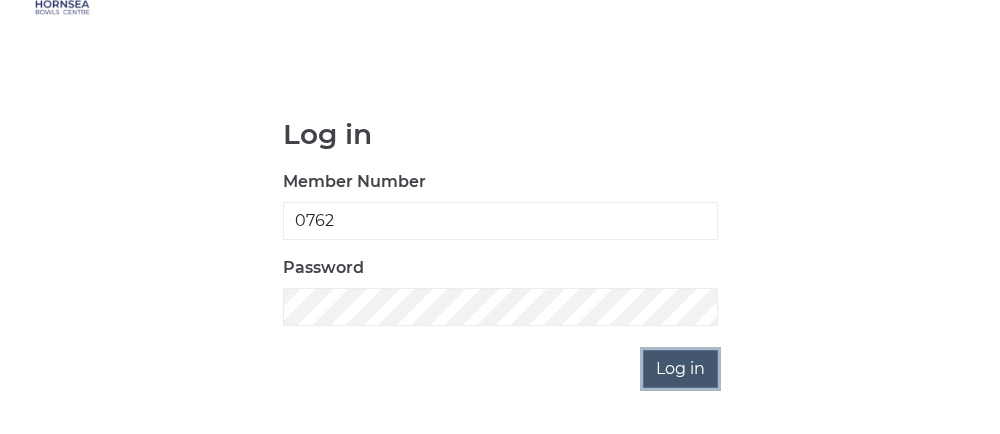 scroll, scrollTop: 174, scrollLeft: 0, axis: vertical 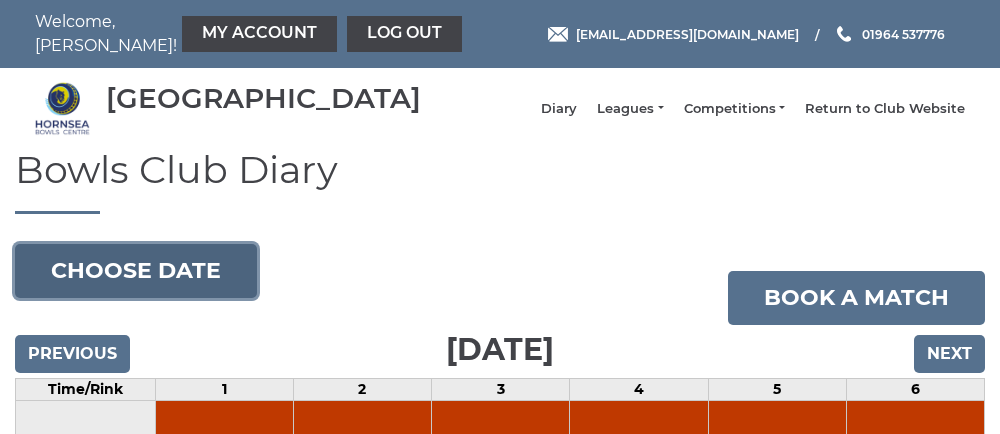 click on "Choose date" at bounding box center [136, 271] 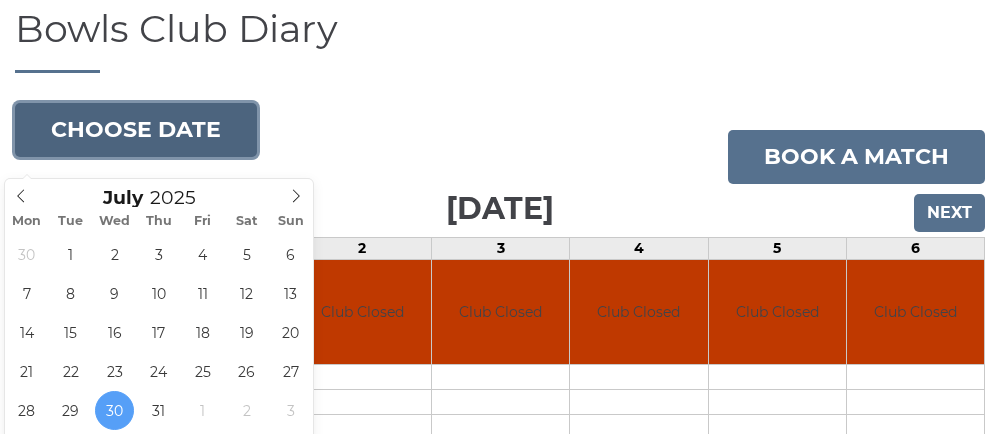 scroll, scrollTop: 136, scrollLeft: 0, axis: vertical 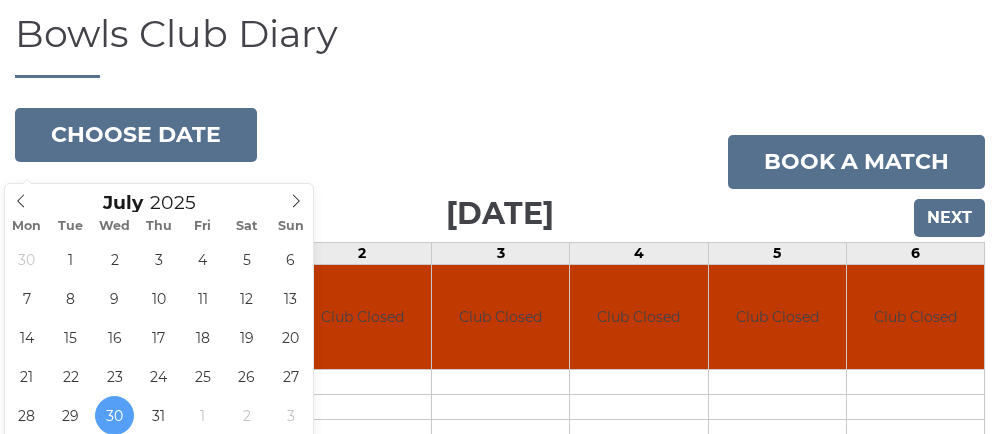click 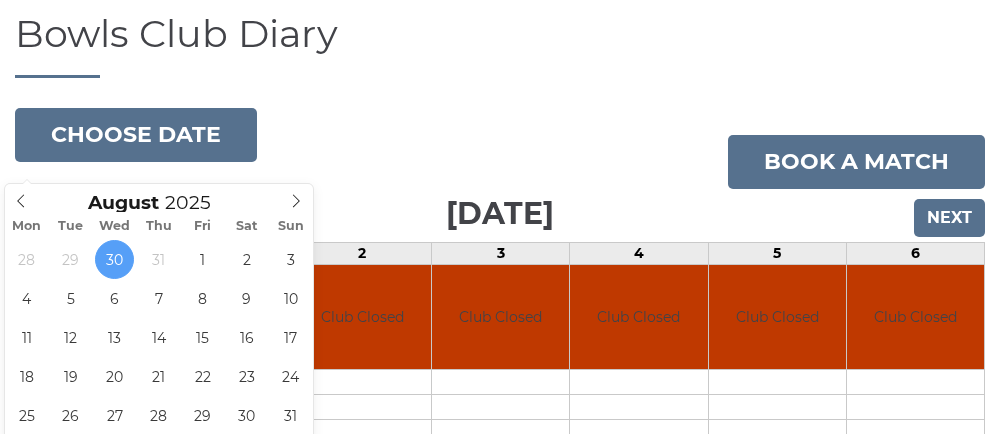 type on "[DATE]" 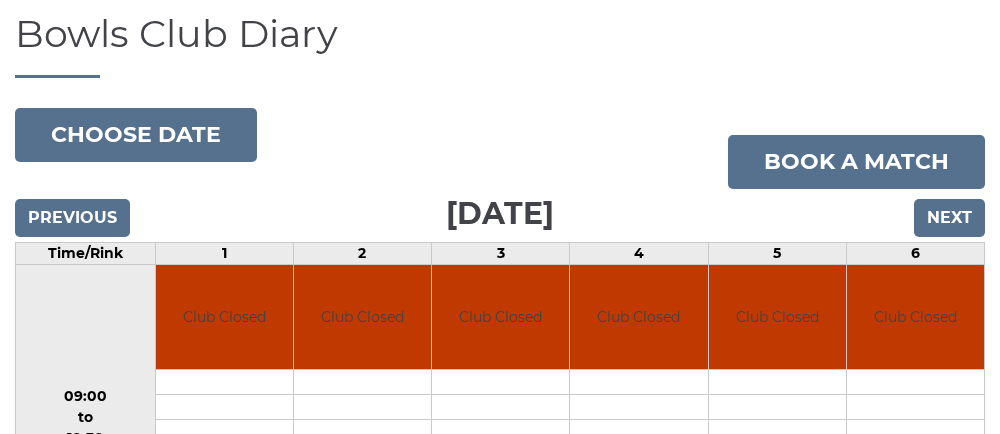 scroll, scrollTop: 230, scrollLeft: 0, axis: vertical 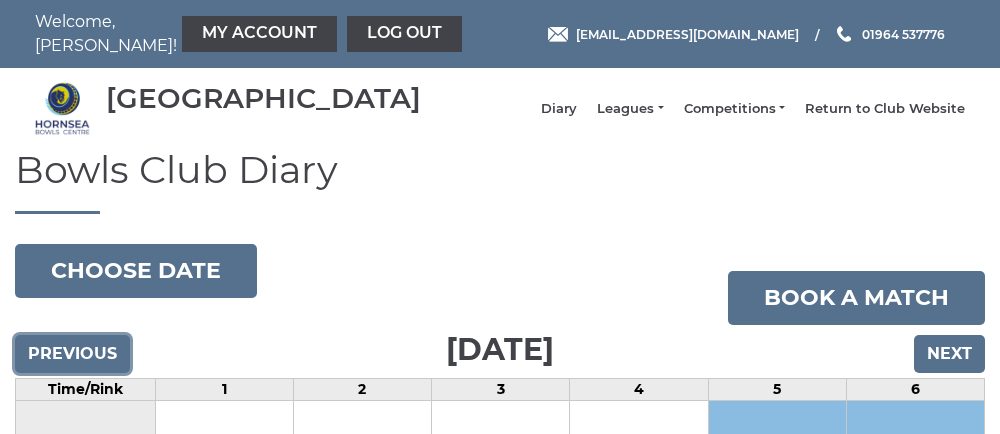 click on "Previous" at bounding box center (72, 354) 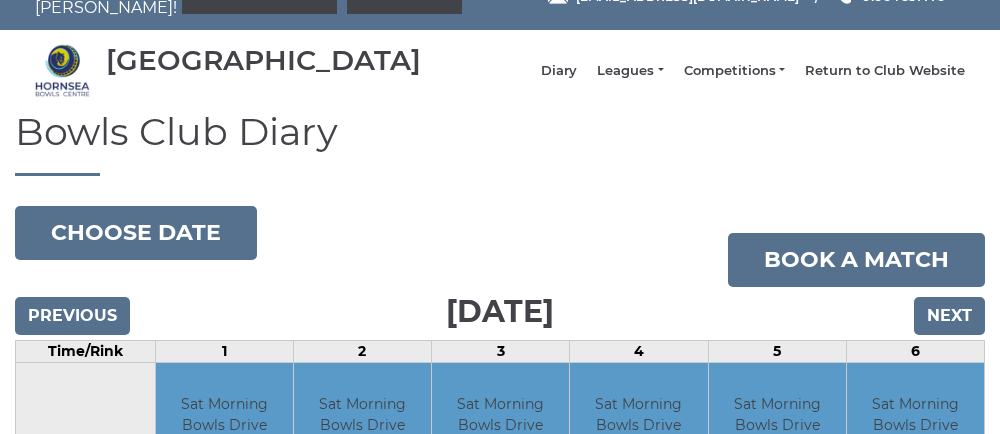scroll, scrollTop: 38, scrollLeft: 0, axis: vertical 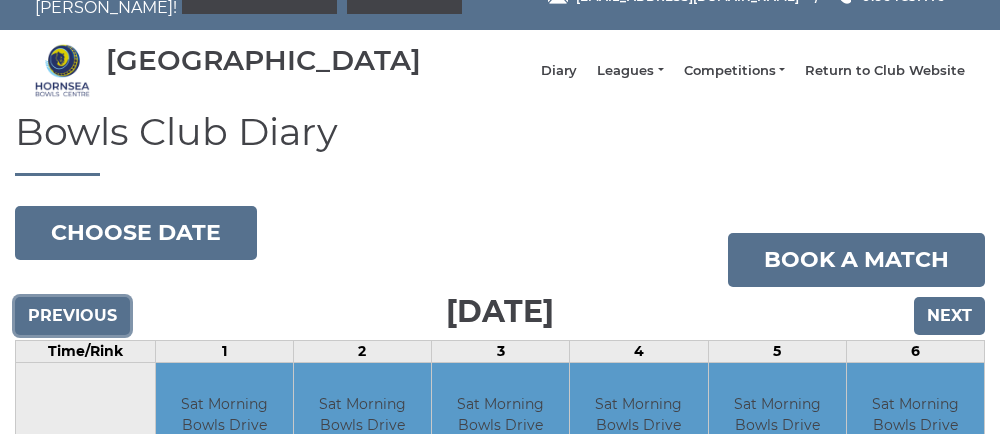 click on "Previous" at bounding box center [72, 316] 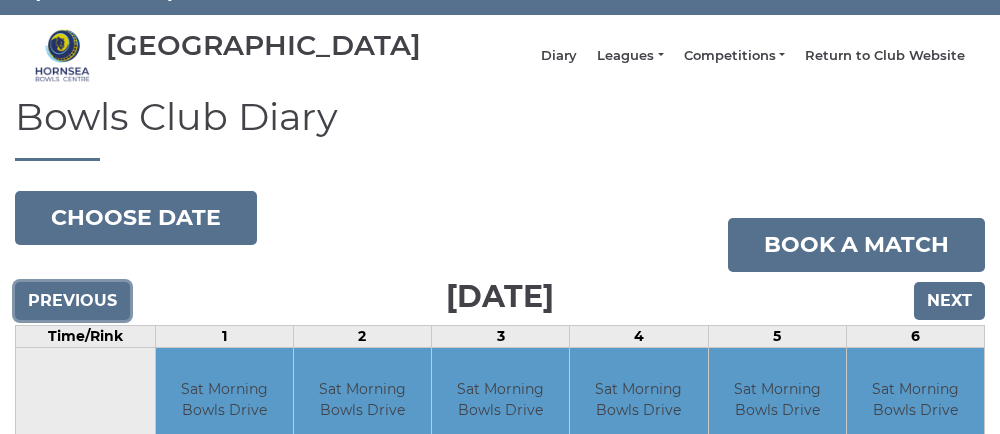 scroll, scrollTop: 132, scrollLeft: 0, axis: vertical 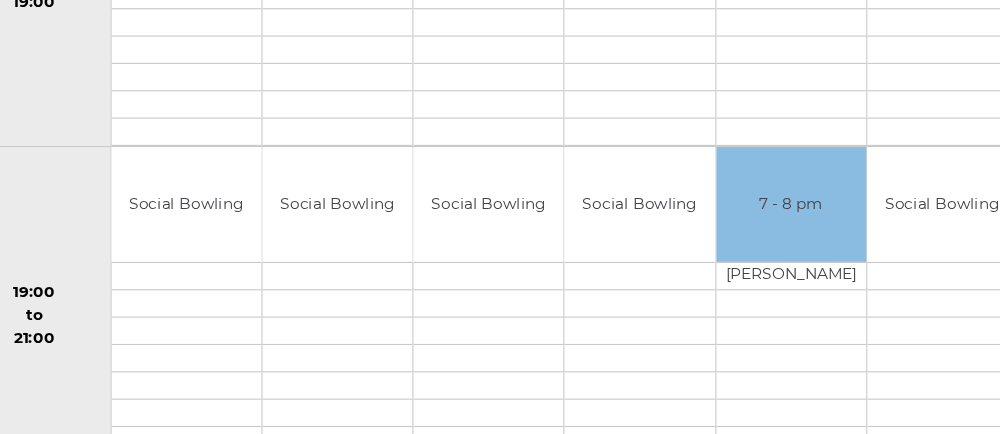 click on "Social Bowling" at bounding box center [638, 205] 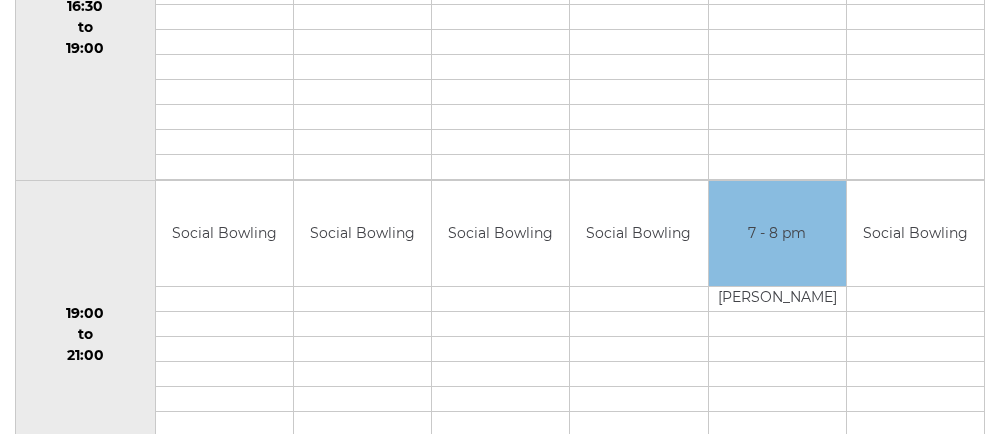 click on "Social Bowling" at bounding box center [638, 233] 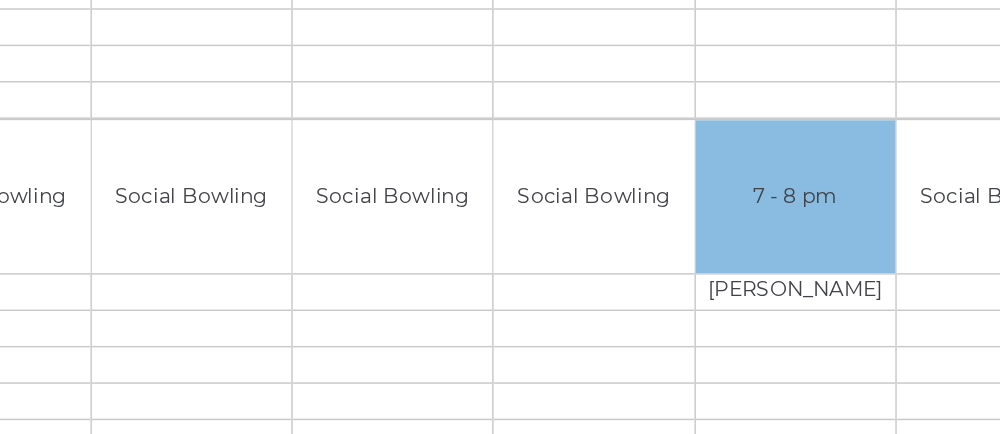click on "Social Bowling" at bounding box center [638, 227] 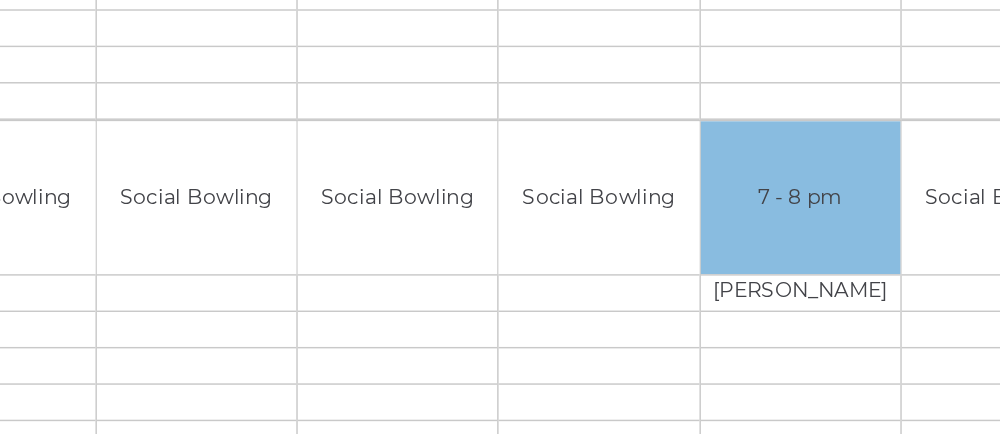 click on "7 - 8 pm" at bounding box center (777, 227) 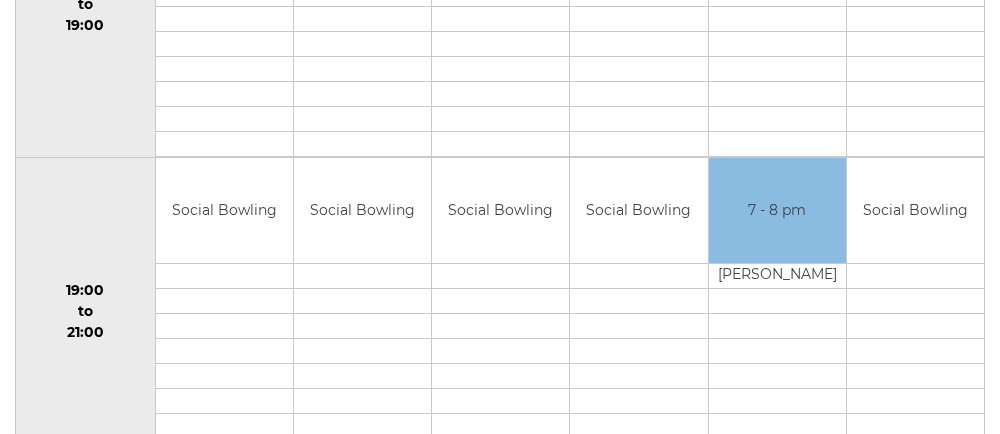 click at bounding box center [638, 119] 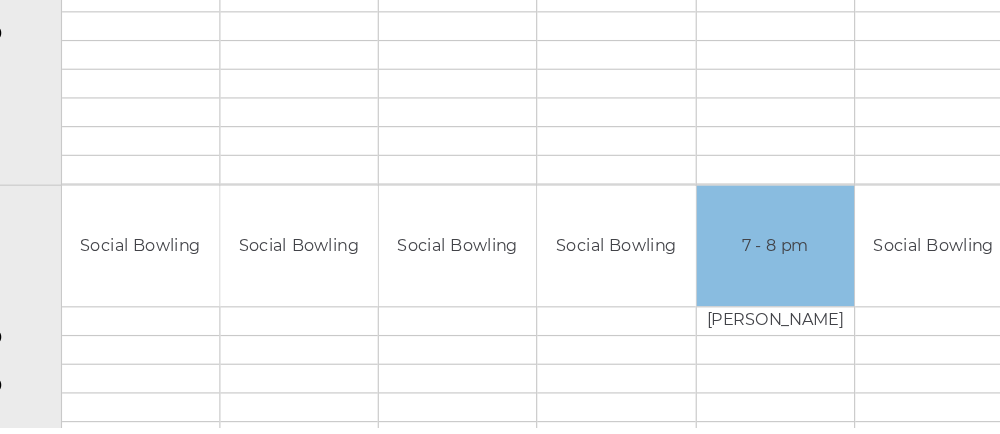 scroll, scrollTop: 1718, scrollLeft: 0, axis: vertical 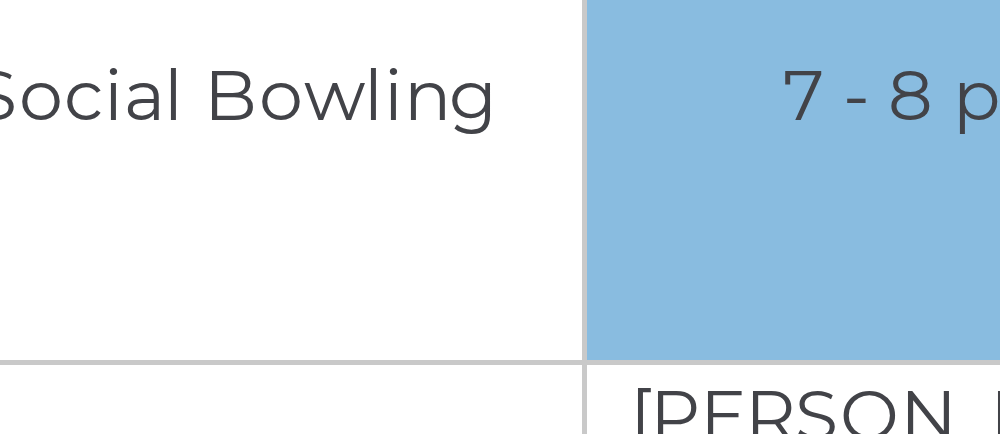 click on "7 - 8 pm" at bounding box center (777, 267) 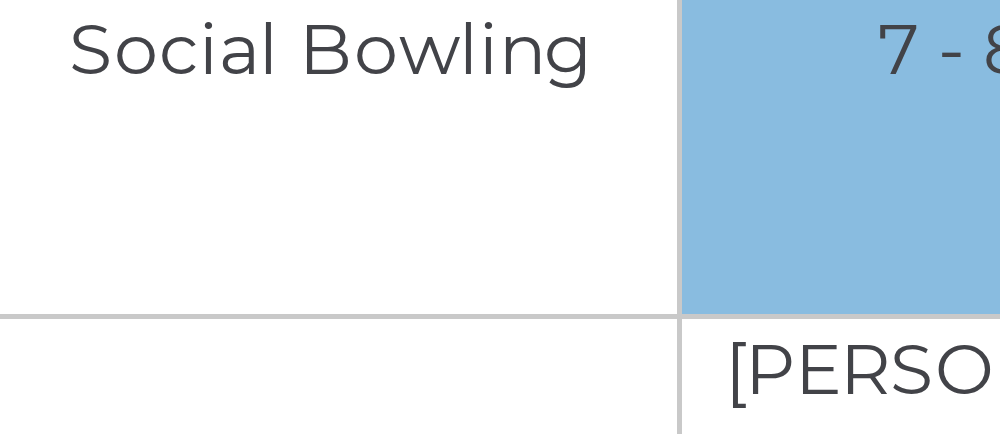click on "7 - 8 pm" at bounding box center [777, 267] 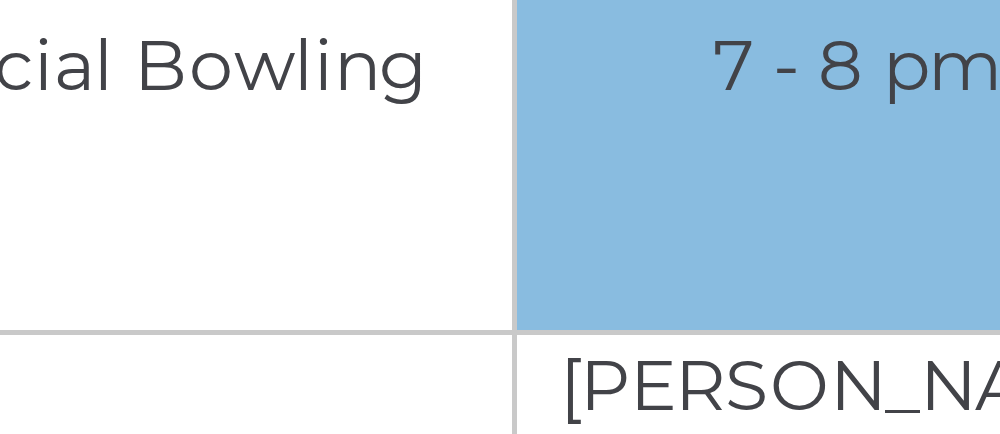 click on "7 - 8 pm" at bounding box center [777, 267] 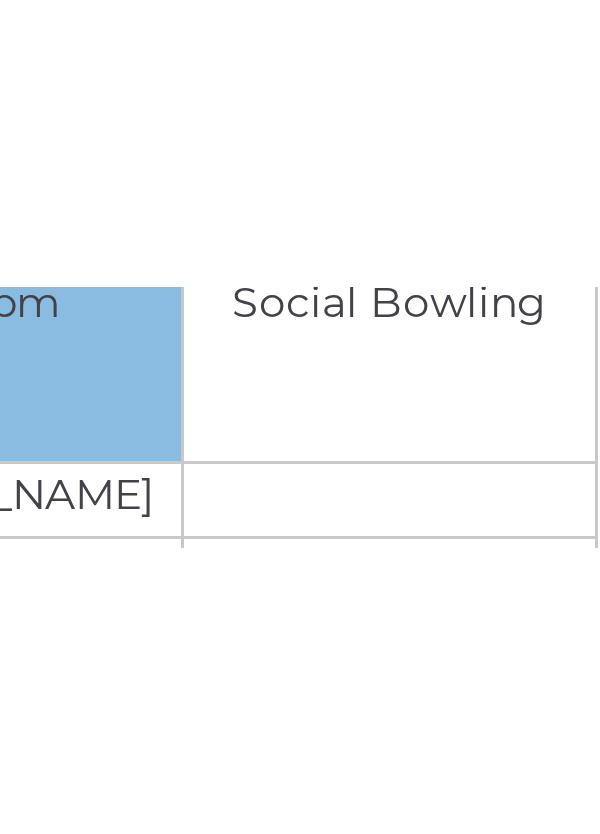 scroll, scrollTop: 1544, scrollLeft: 0, axis: vertical 